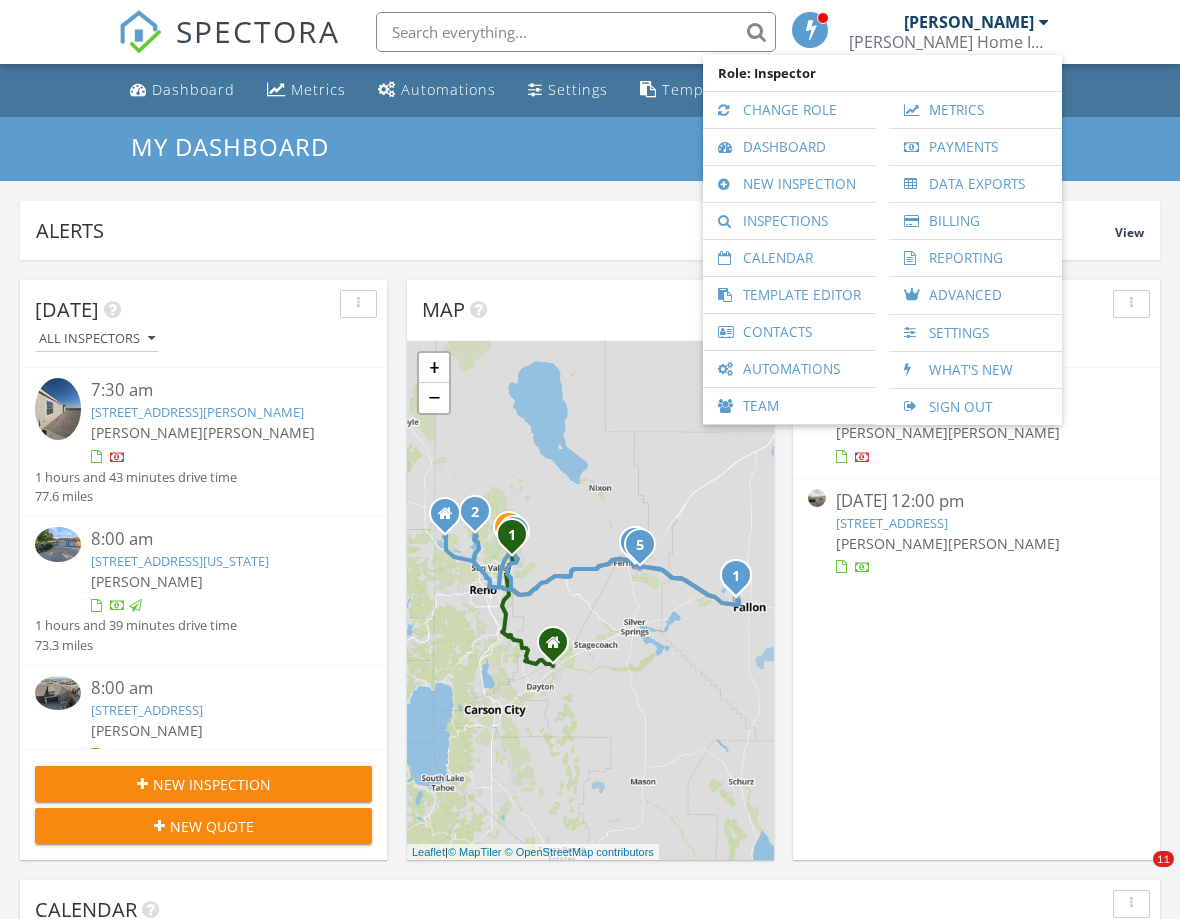 scroll, scrollTop: 1278, scrollLeft: 0, axis: vertical 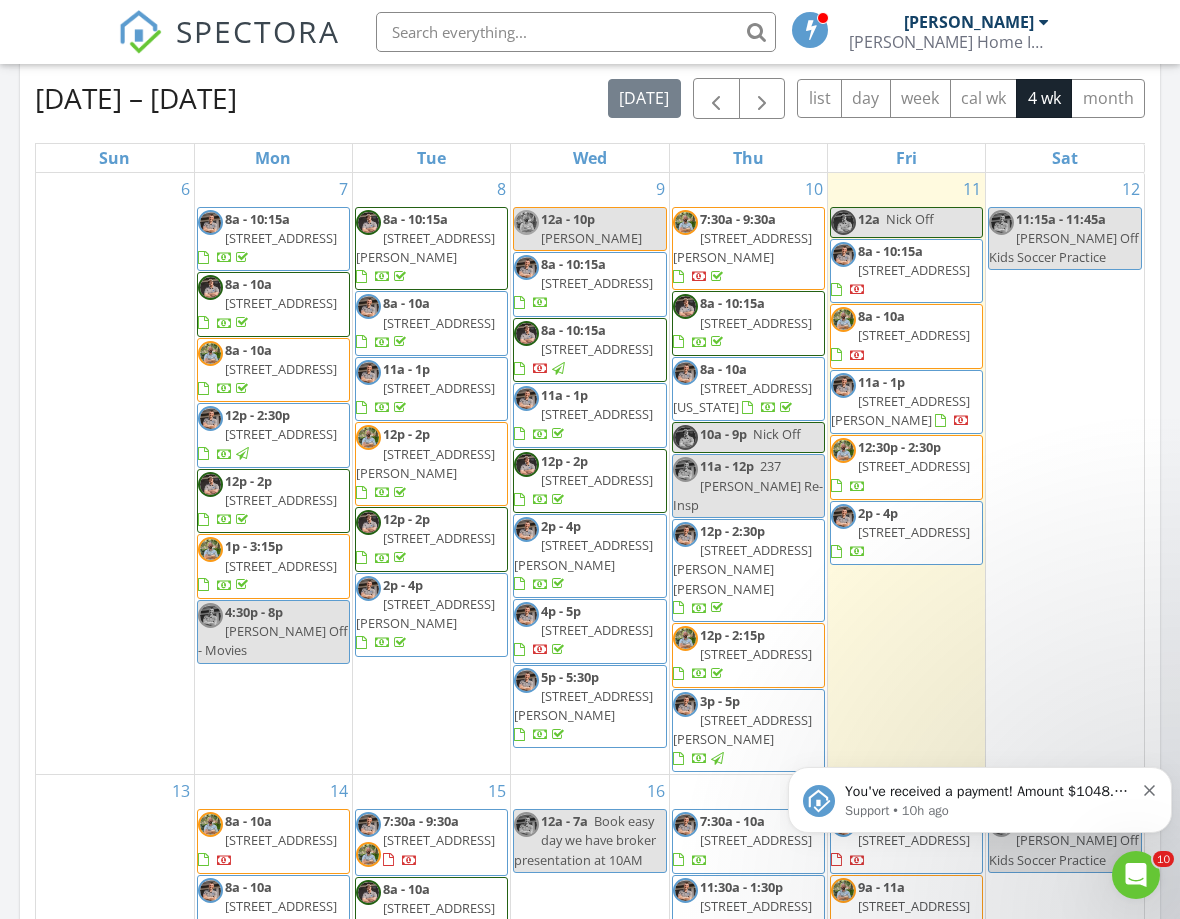 click 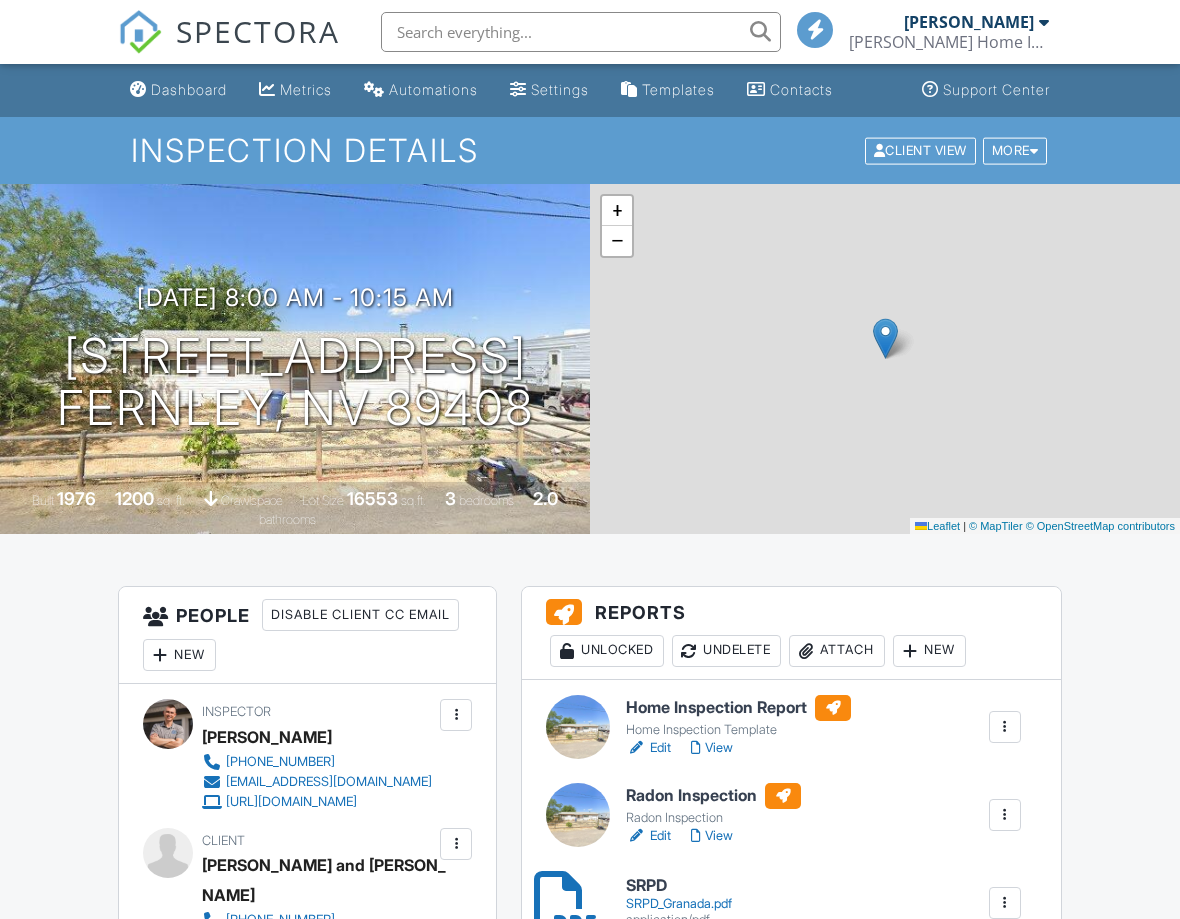 scroll, scrollTop: 0, scrollLeft: 0, axis: both 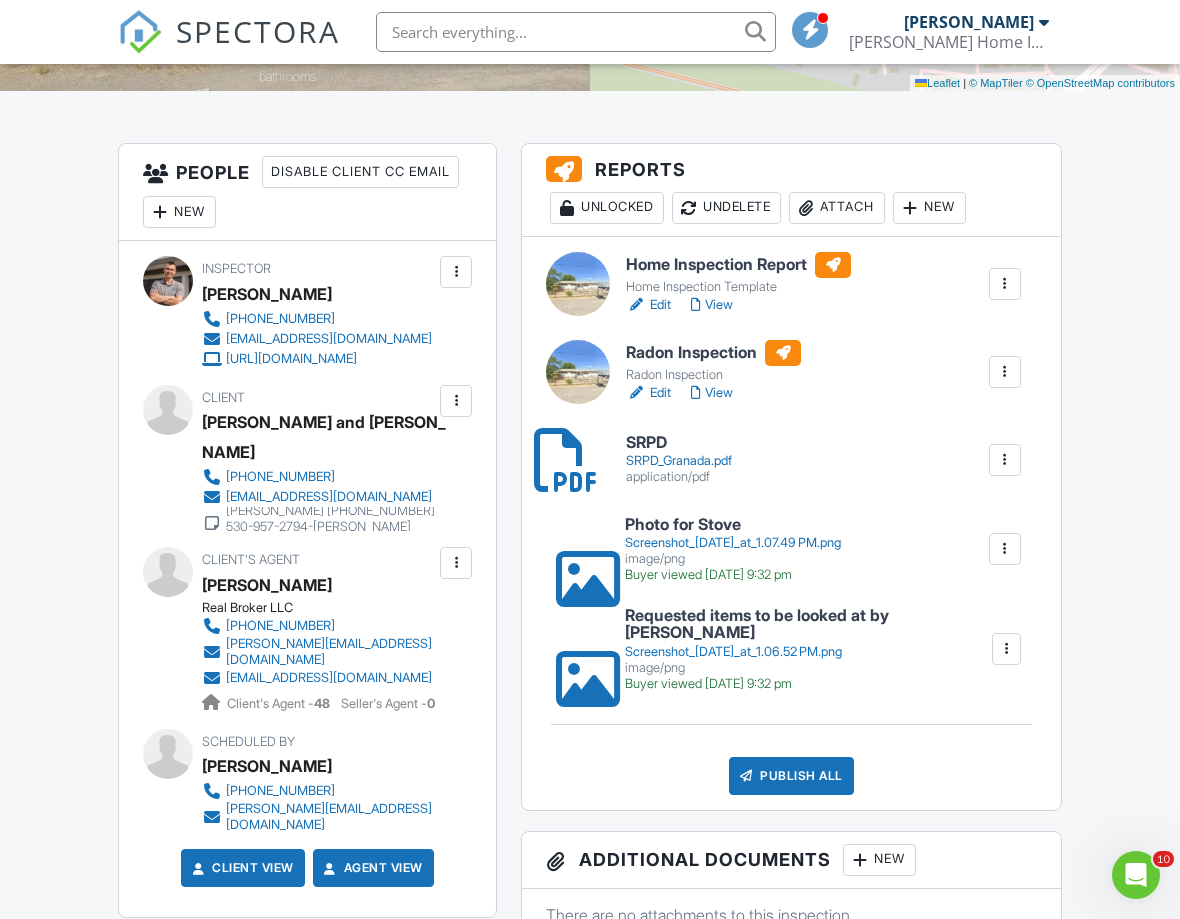 click on "Screenshot_2025-07-10_at_1.06.52 PM.png" at bounding box center (807, 652) 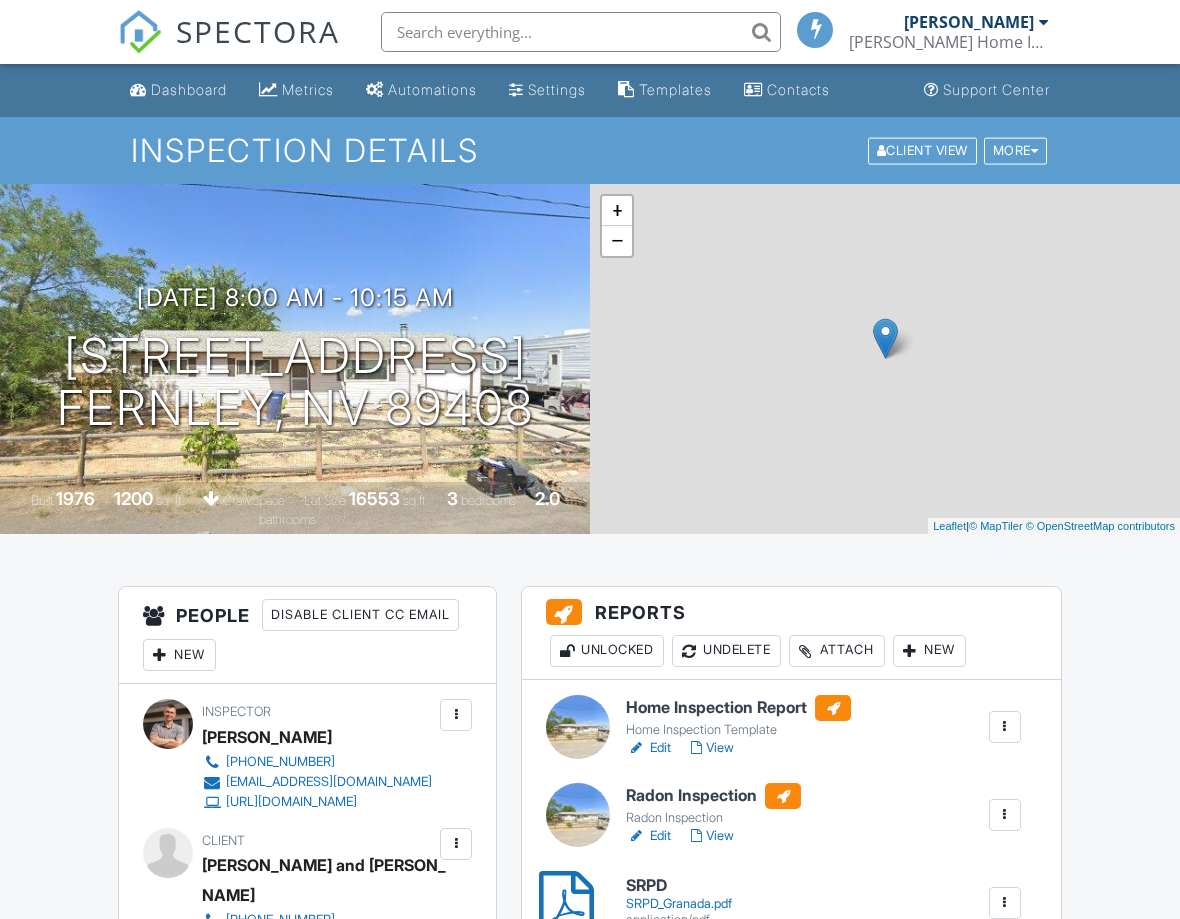 scroll, scrollTop: 443, scrollLeft: 0, axis: vertical 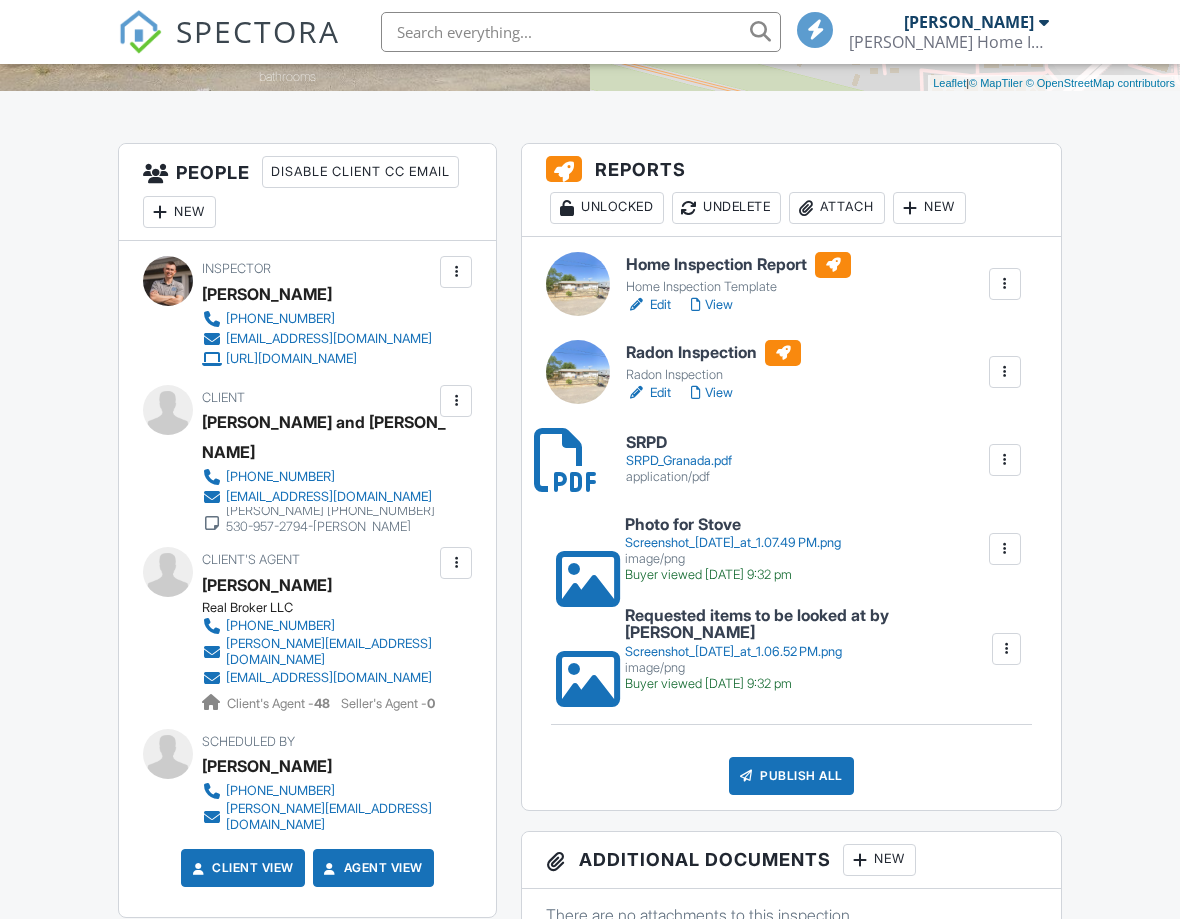 click on "SRPD_Granada.pdf" at bounding box center (679, 461) 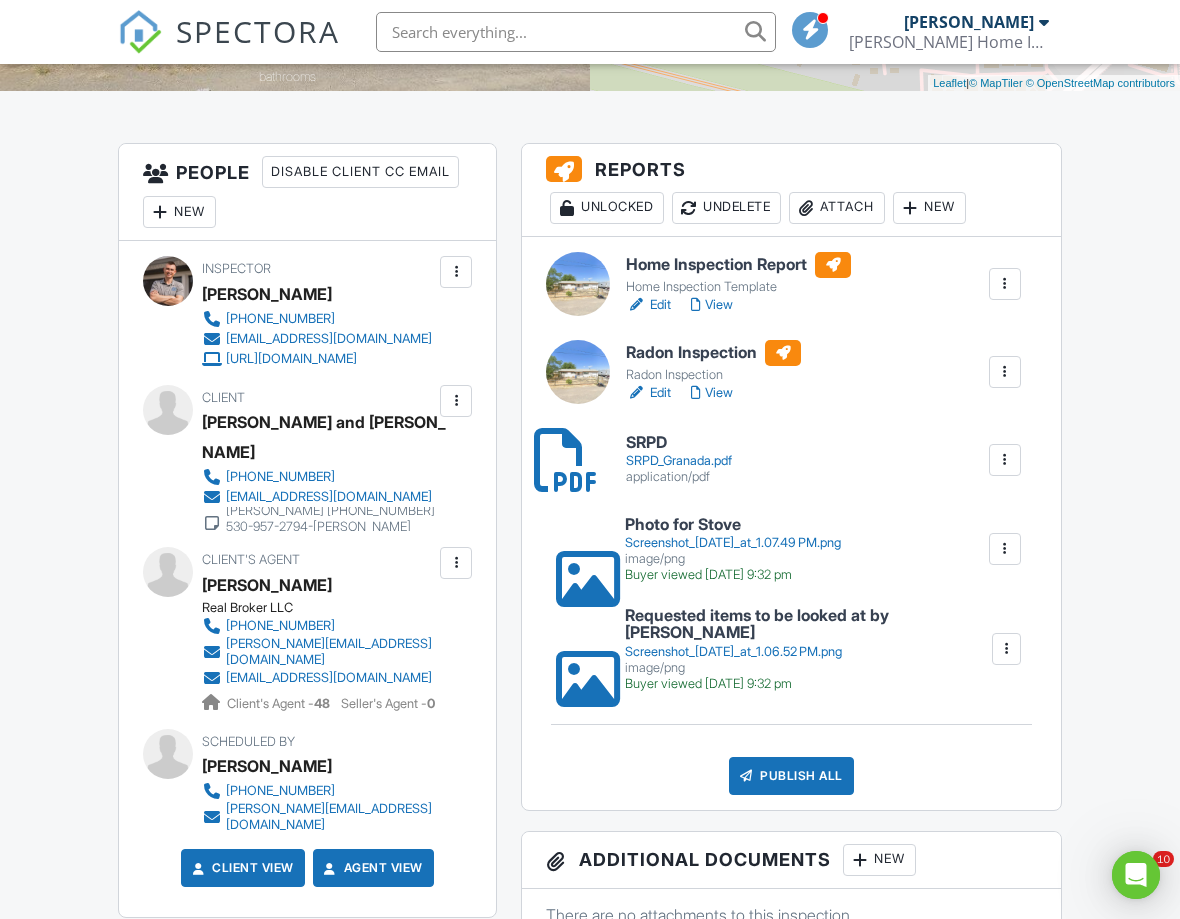 scroll, scrollTop: 0, scrollLeft: 0, axis: both 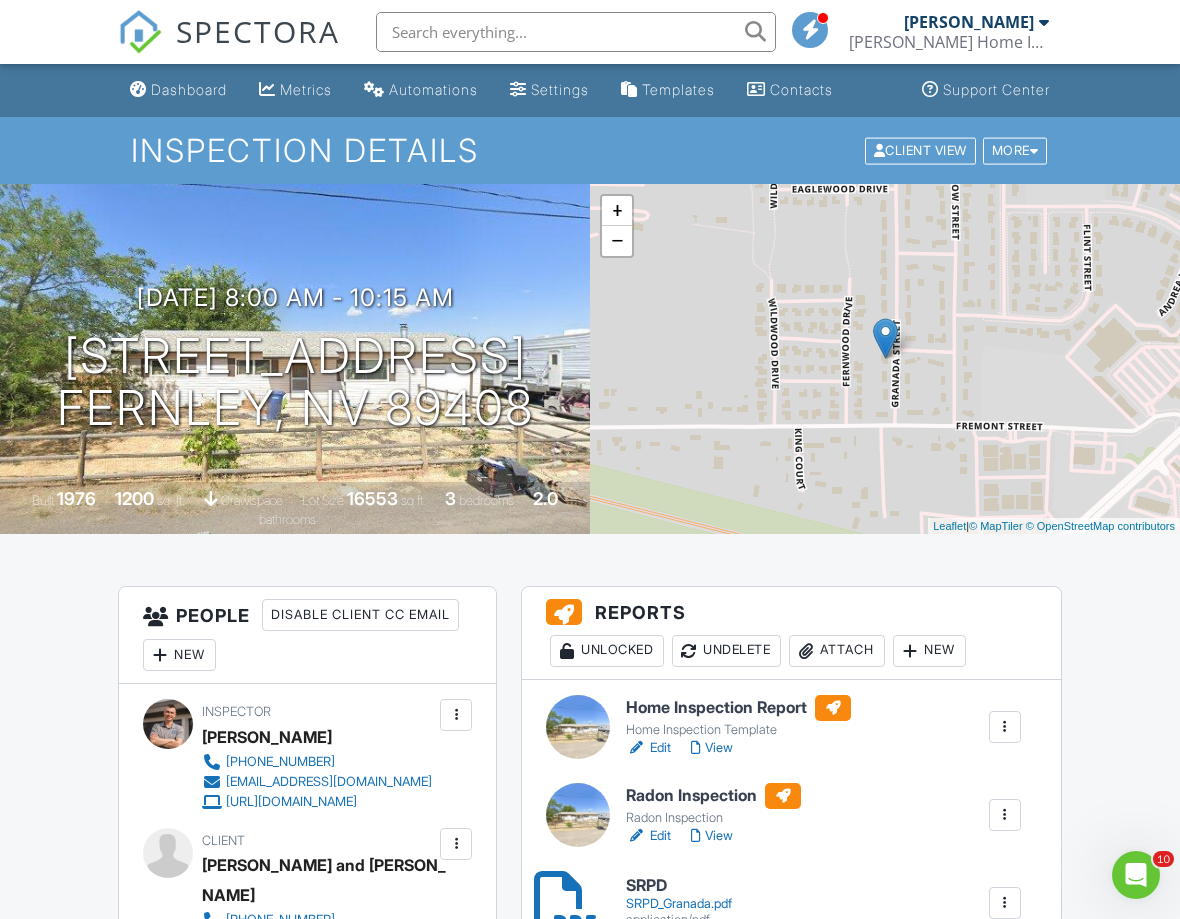 click on "Dashboard" at bounding box center [189, 89] 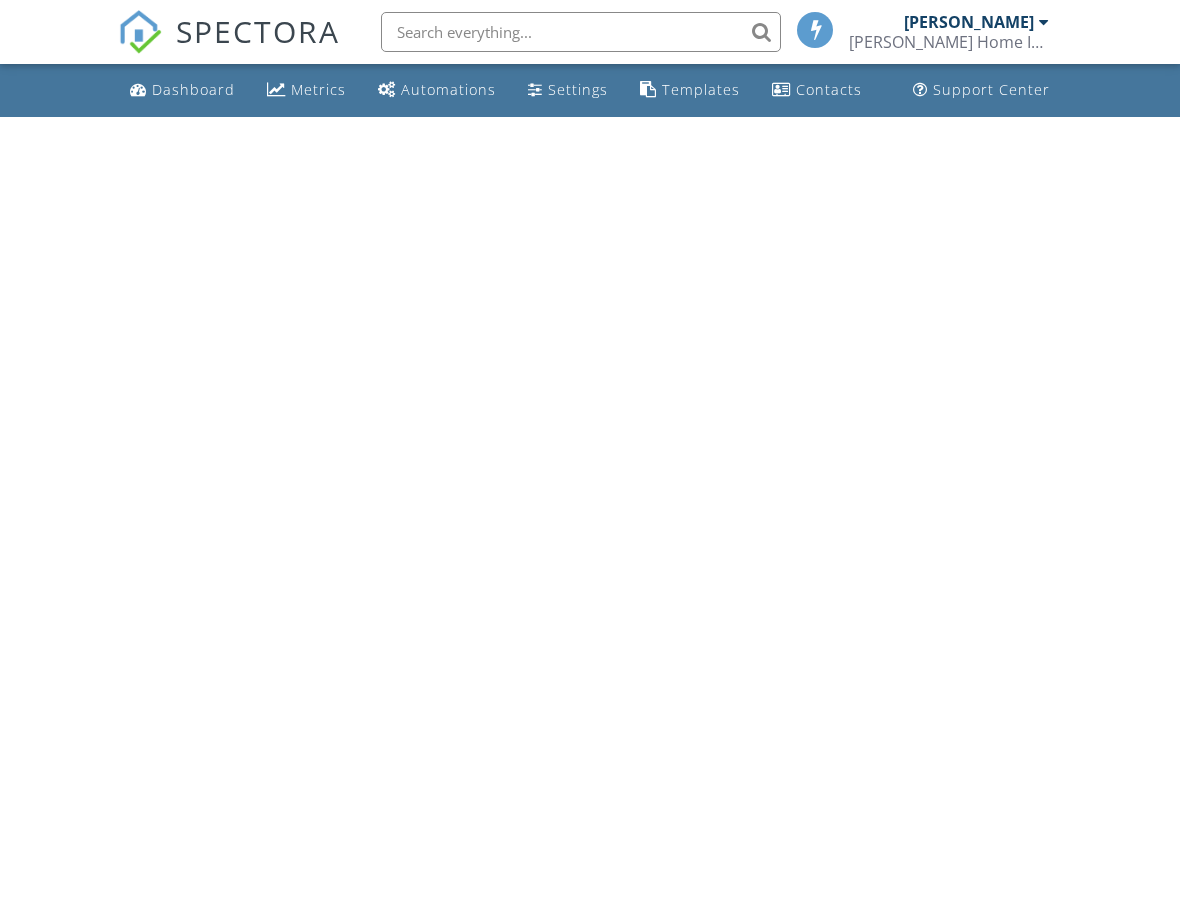 scroll, scrollTop: 0, scrollLeft: 0, axis: both 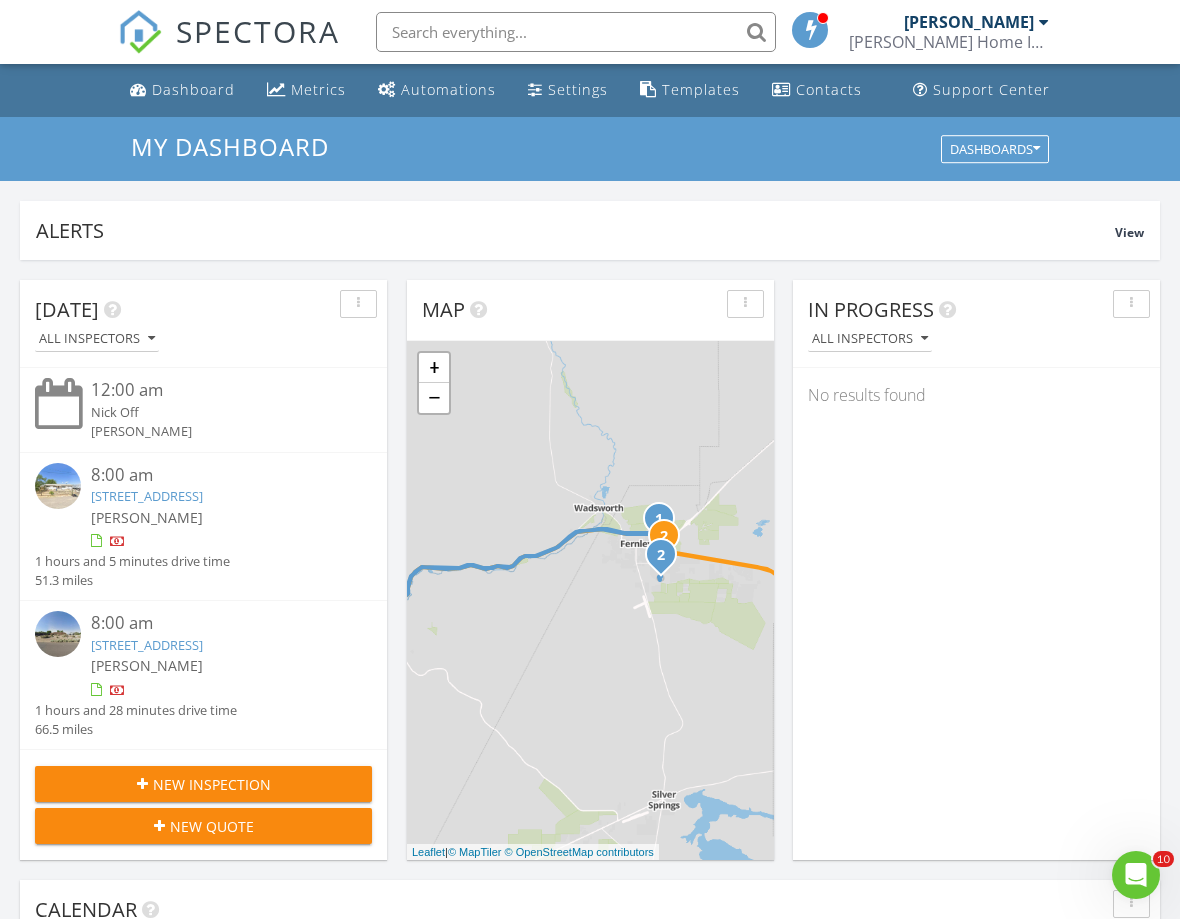 click on "−" at bounding box center (434, 398) 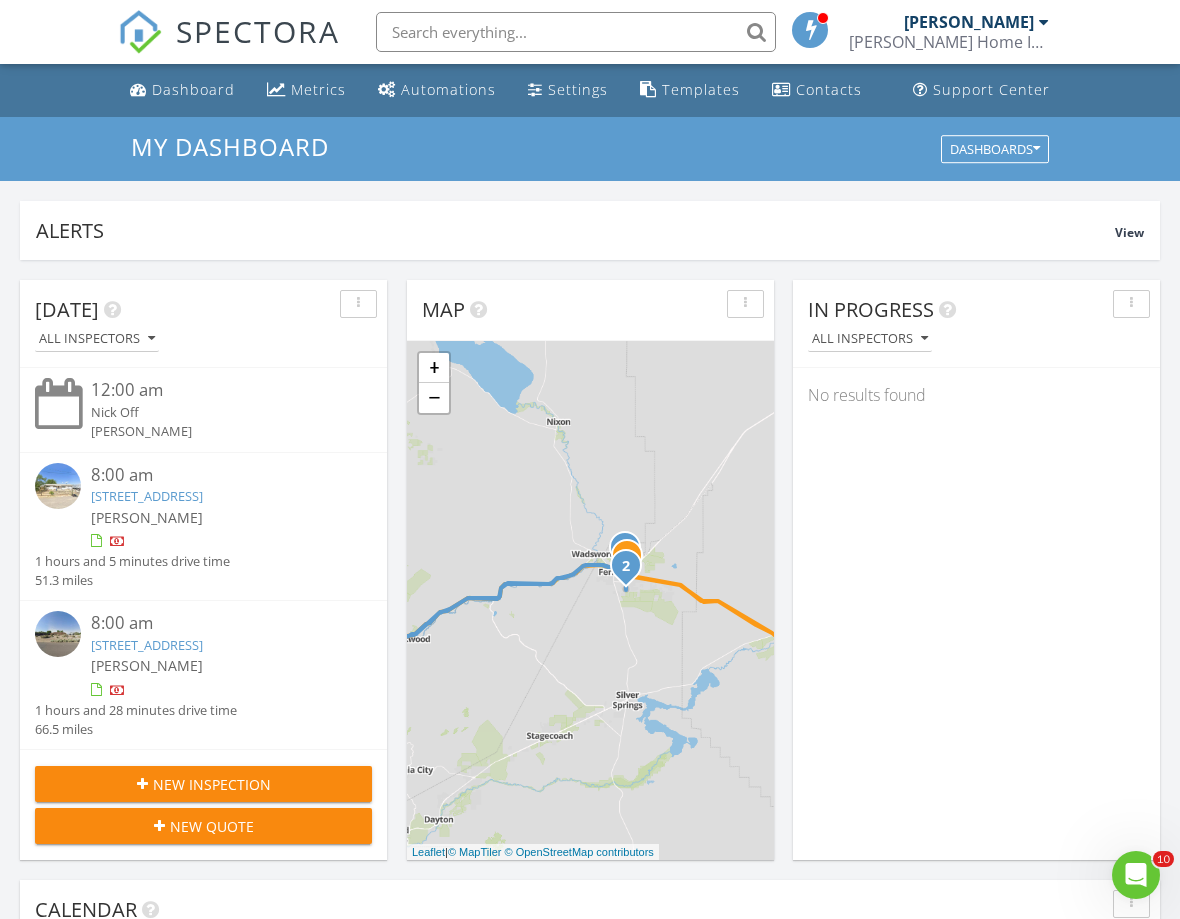 click on "−" at bounding box center (434, 398) 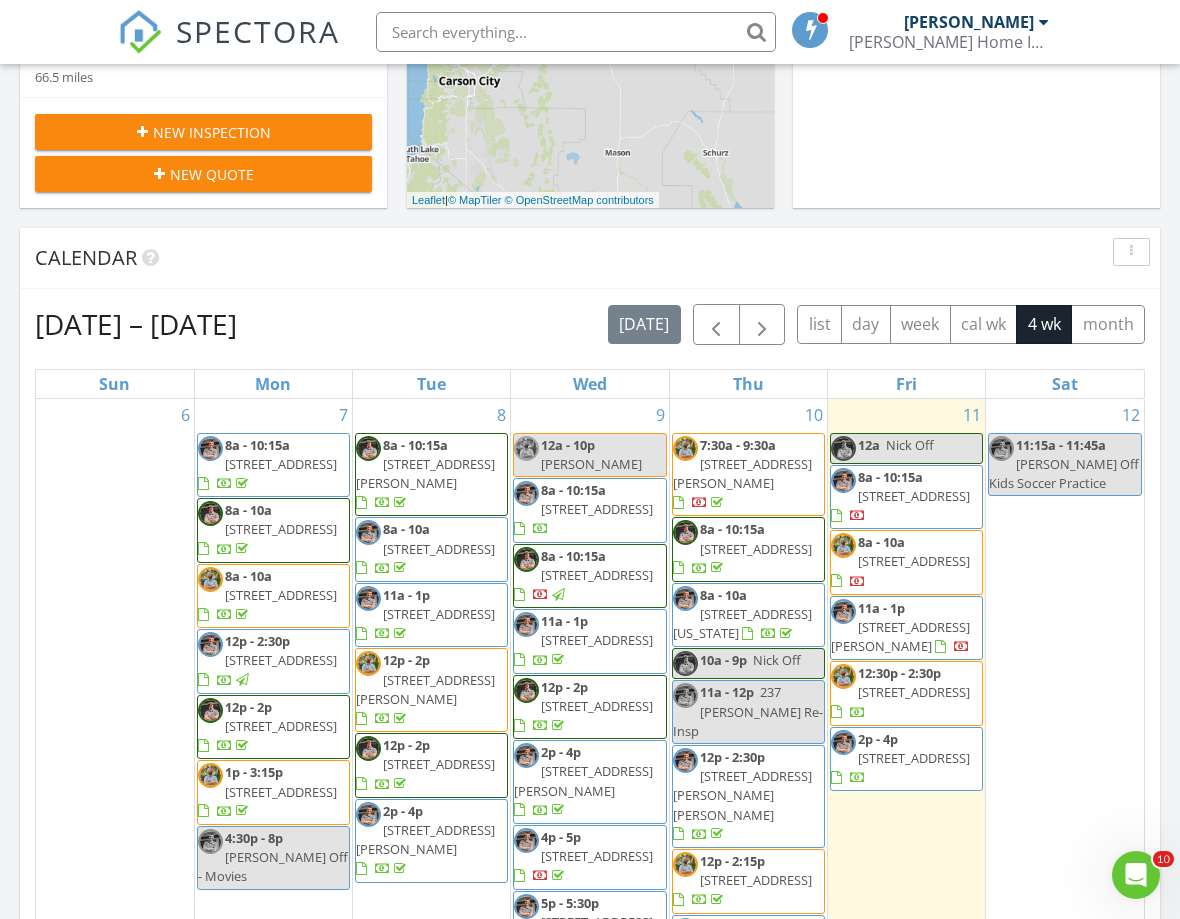 scroll, scrollTop: 654, scrollLeft: 0, axis: vertical 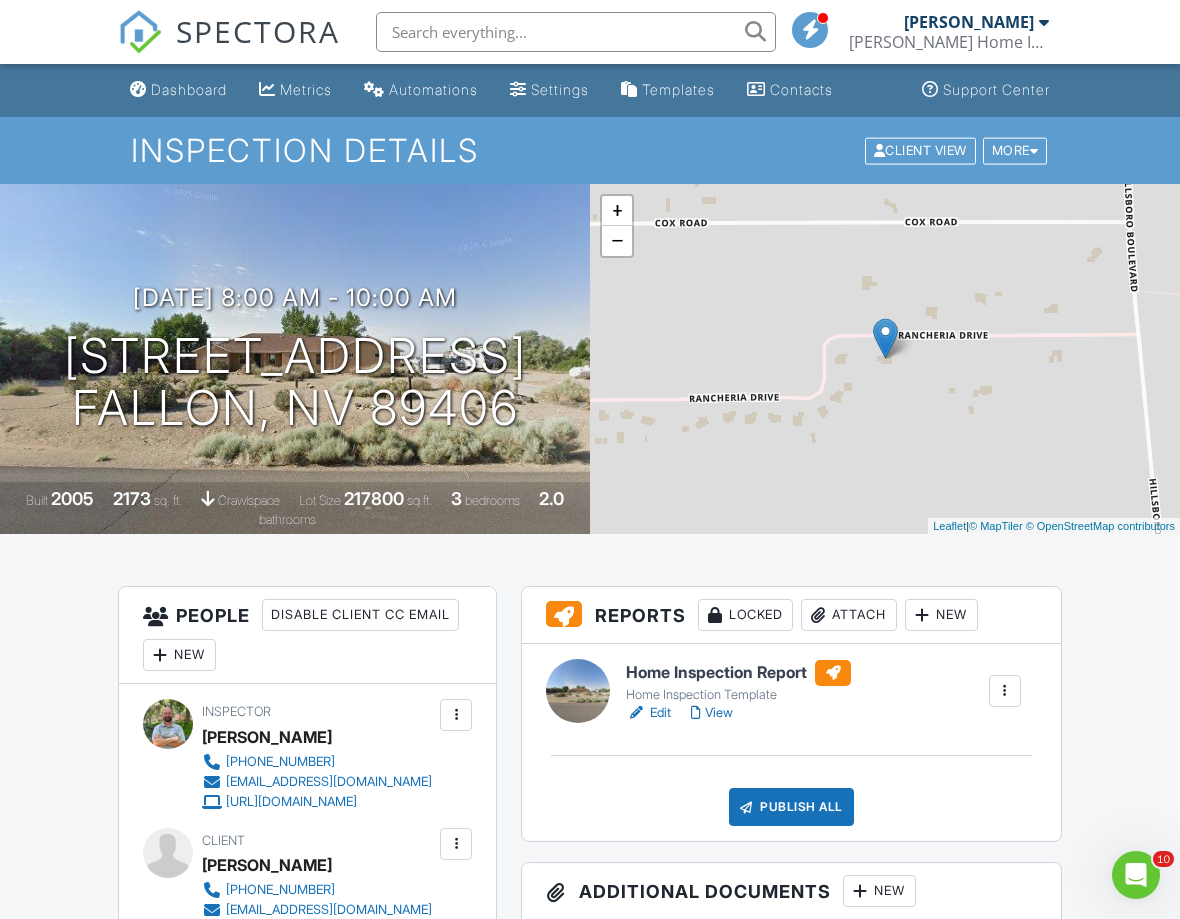 click on "Dashboard" at bounding box center (189, 89) 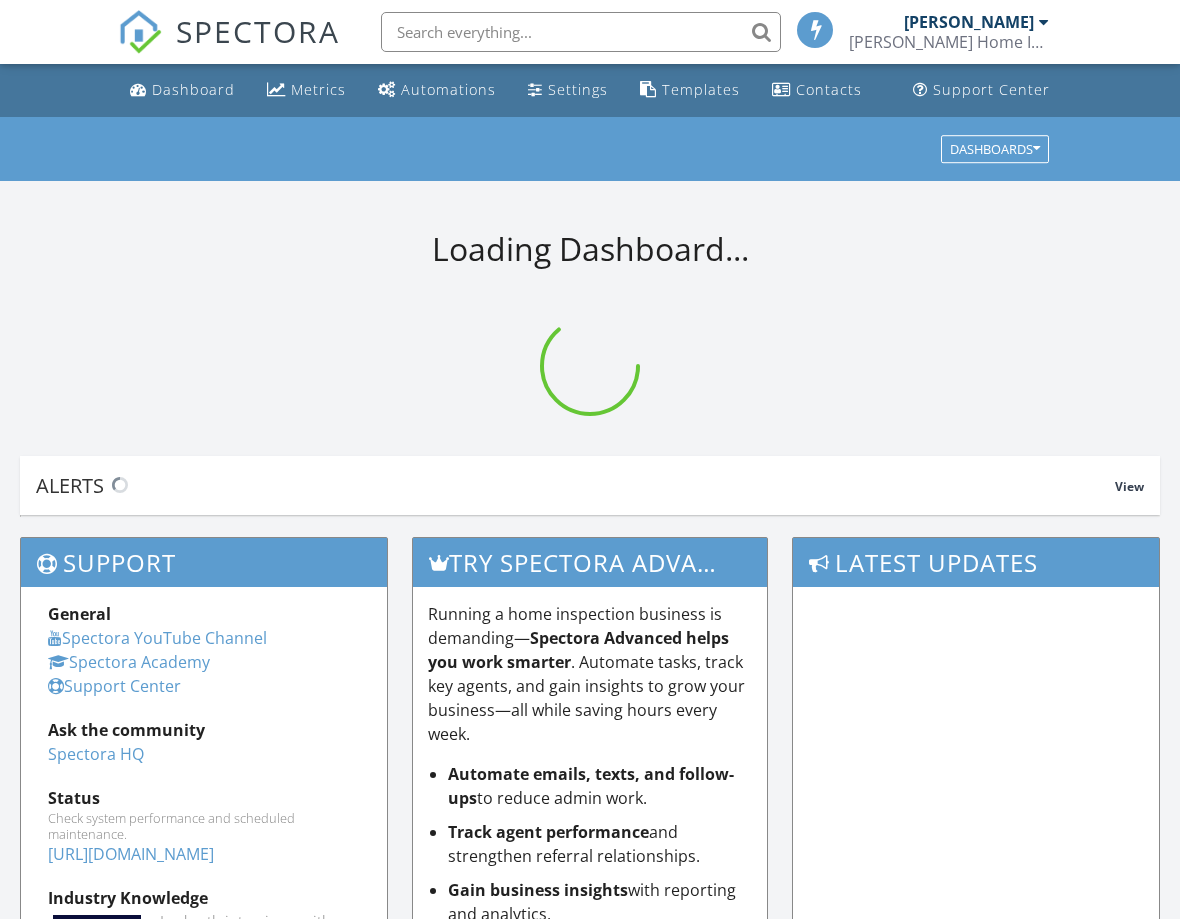 scroll, scrollTop: 0, scrollLeft: 0, axis: both 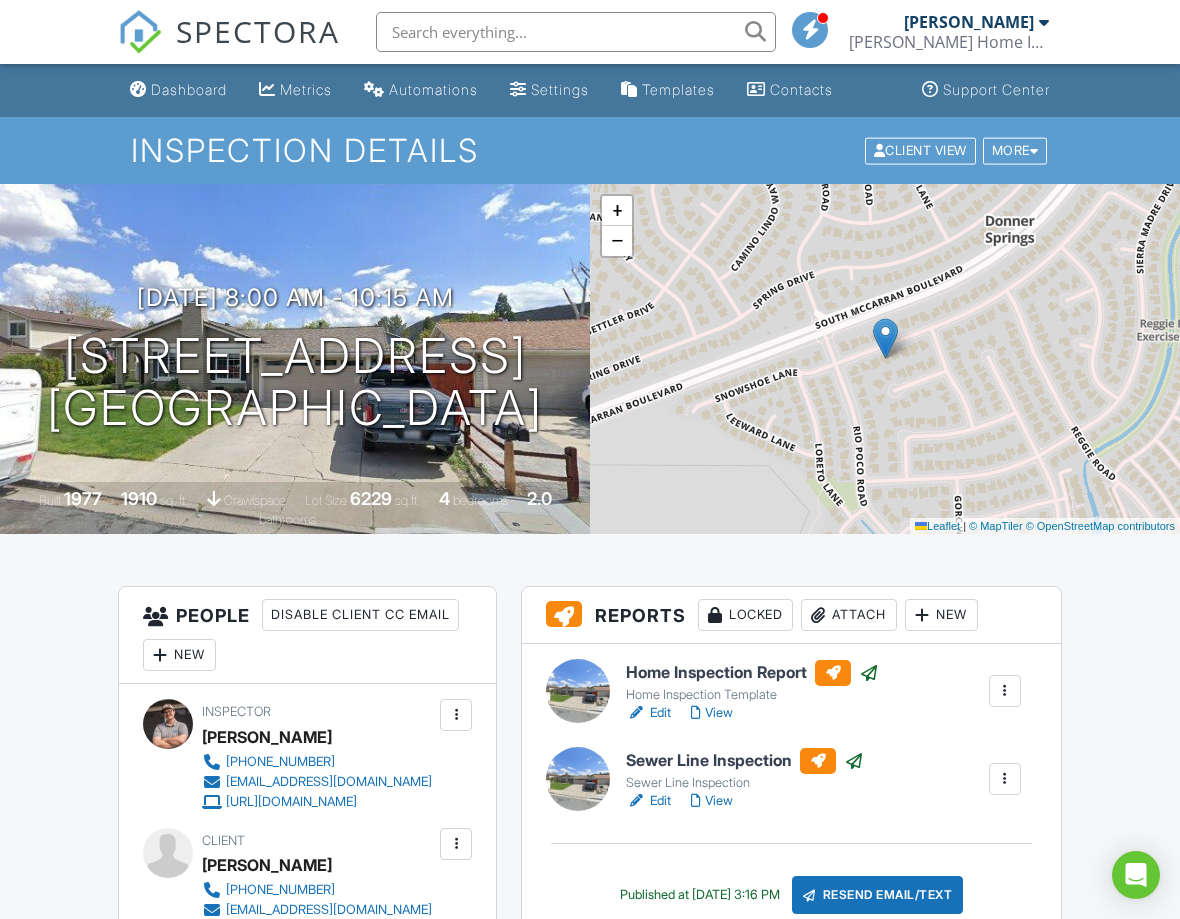 click on "Dashboard" at bounding box center [189, 89] 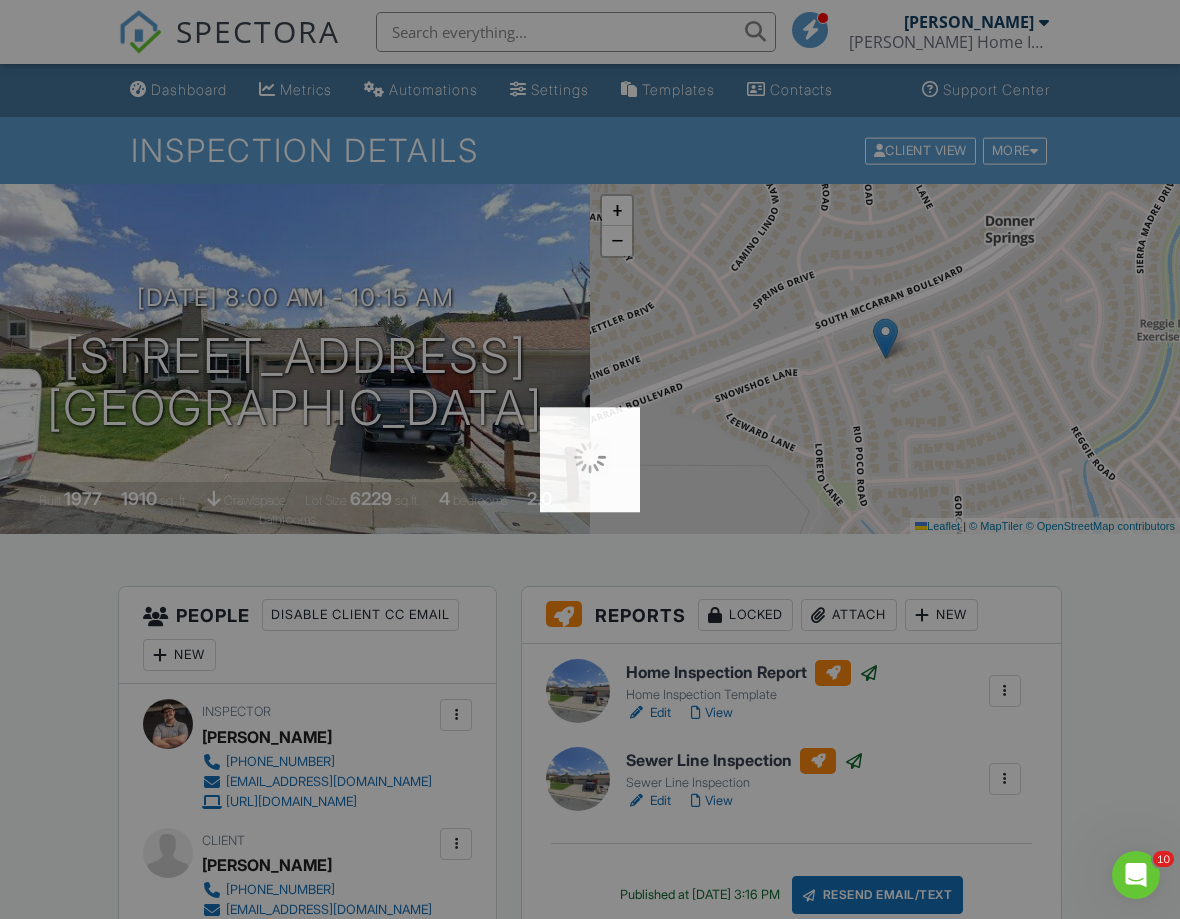 scroll, scrollTop: 0, scrollLeft: 0, axis: both 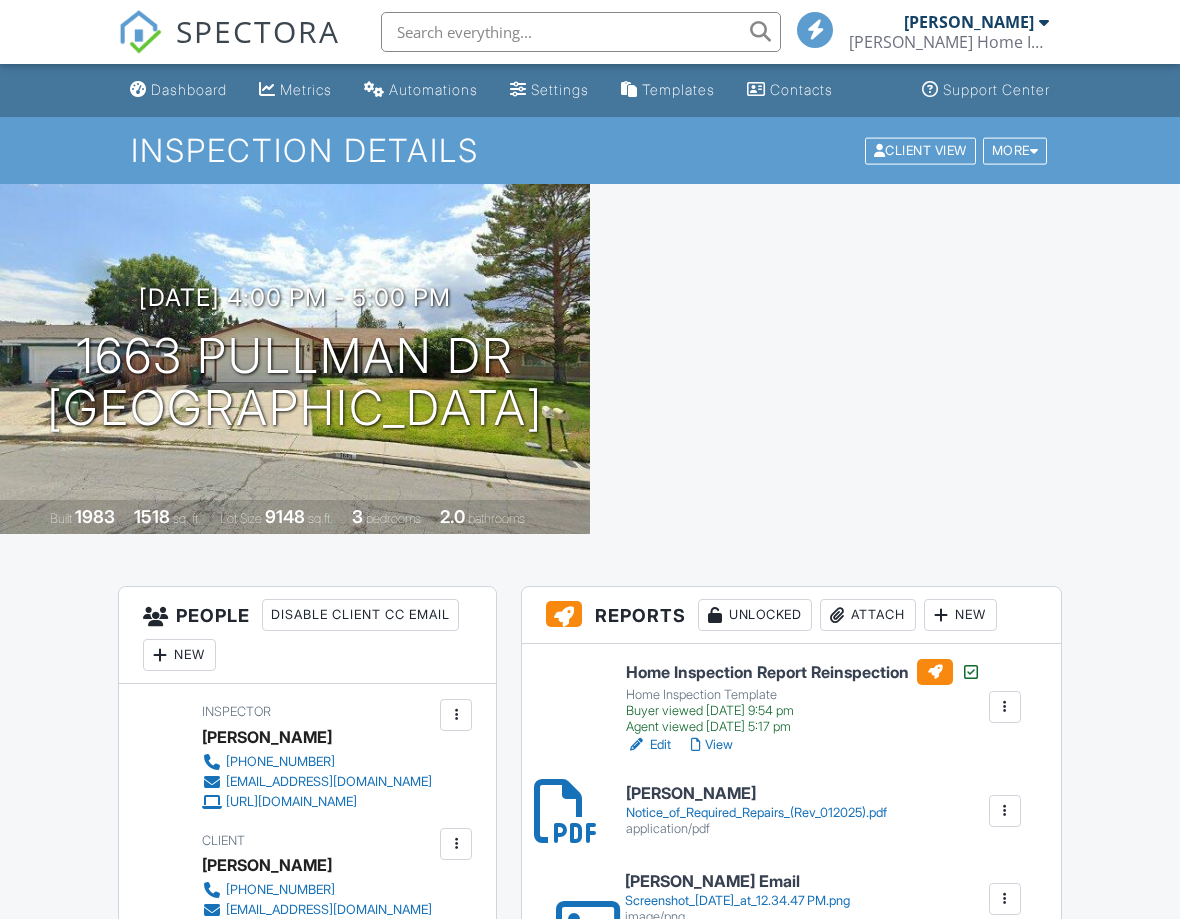 click on "Dashboard" at bounding box center (189, 89) 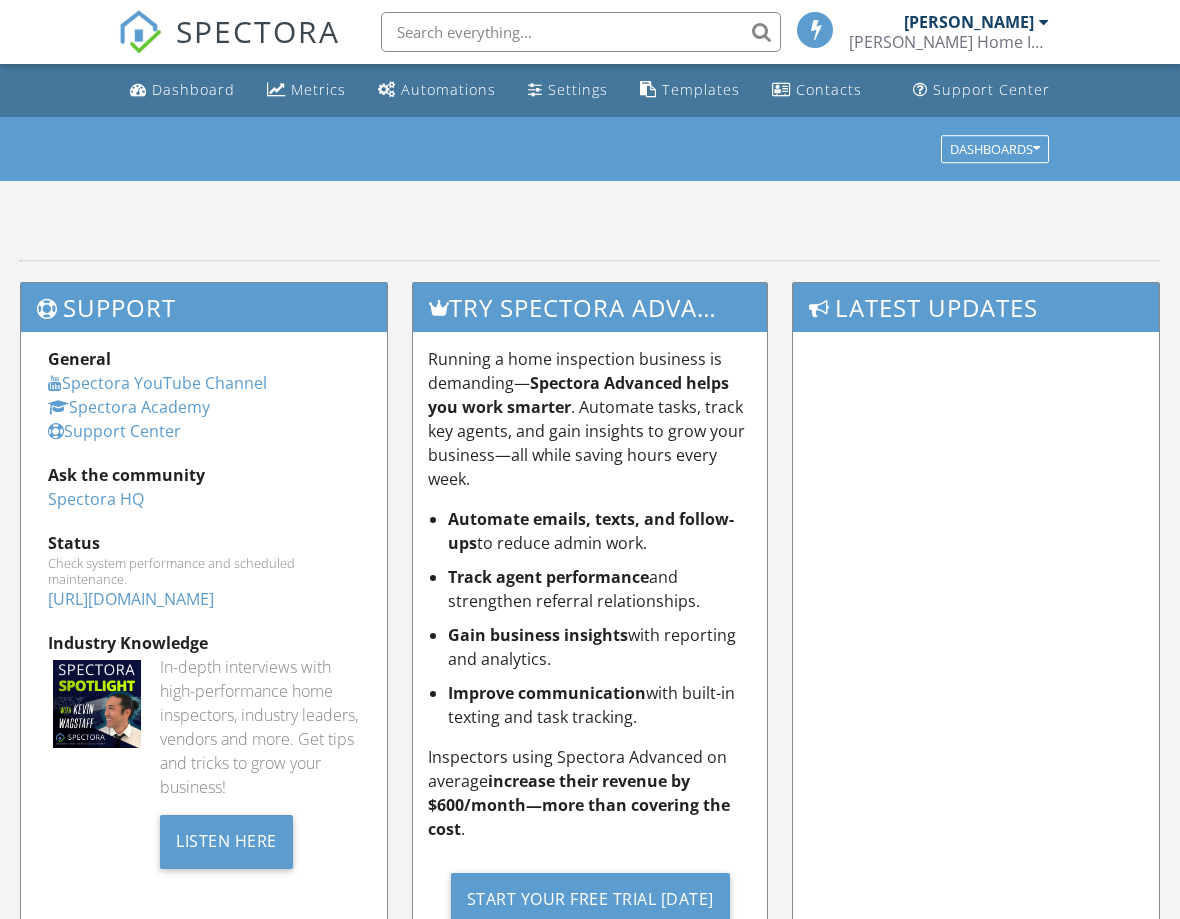 scroll, scrollTop: 0, scrollLeft: 0, axis: both 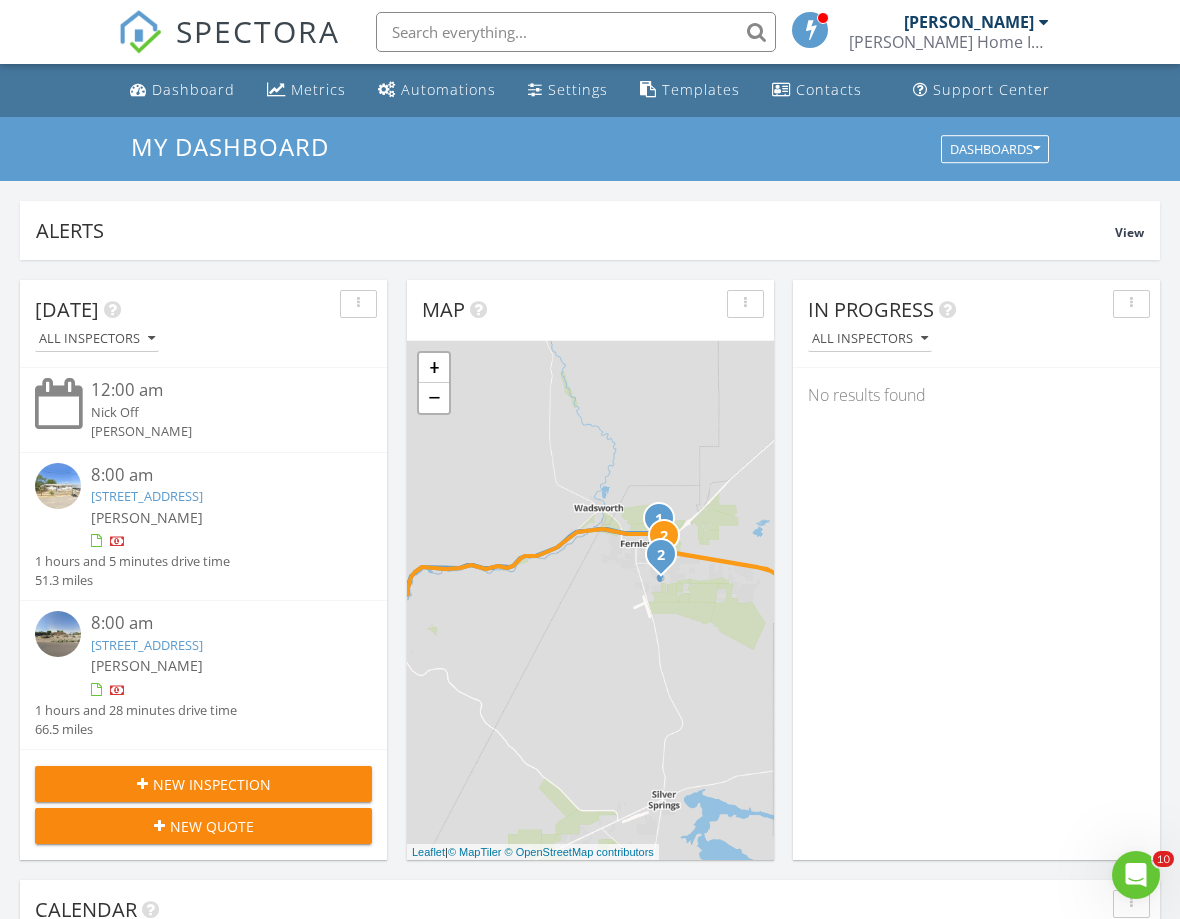 click on "Dashboard" at bounding box center (193, 89) 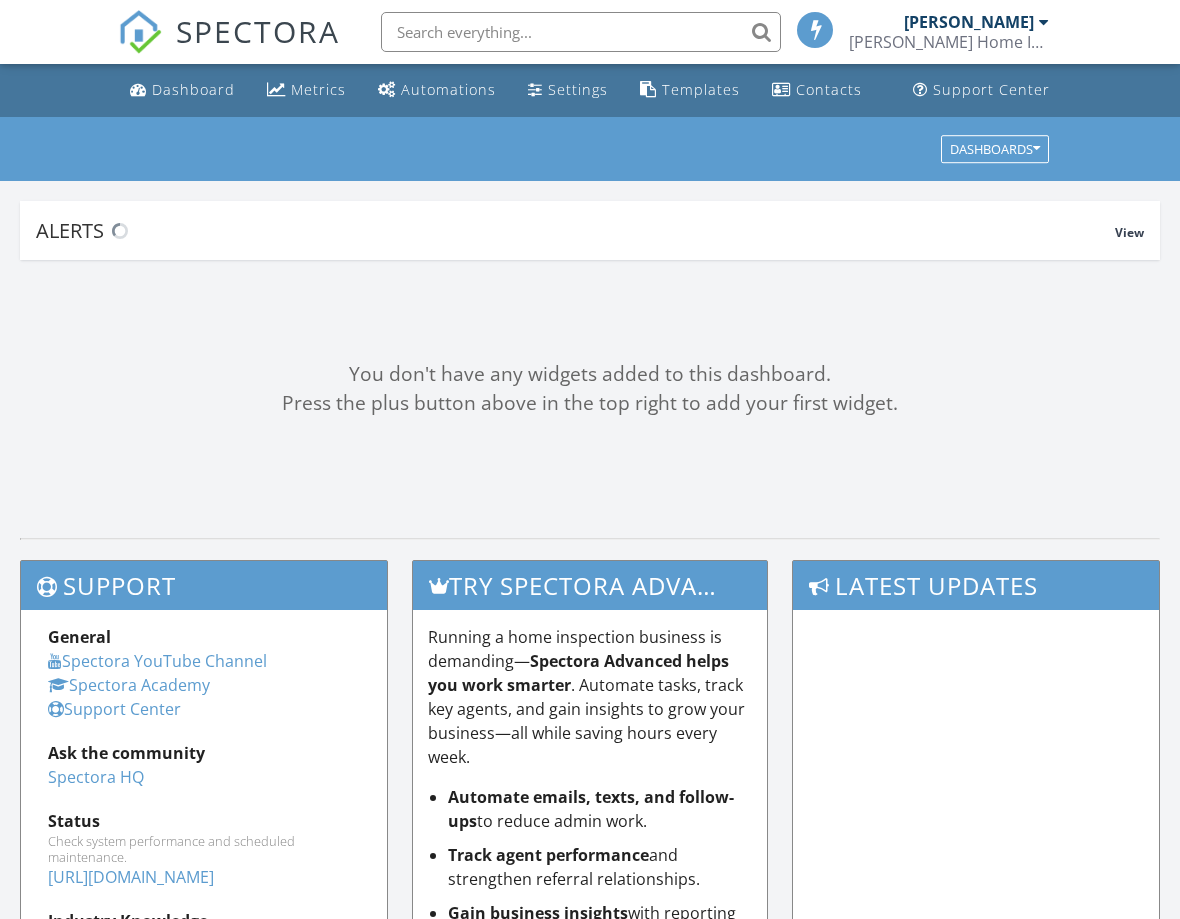 scroll, scrollTop: 119, scrollLeft: 0, axis: vertical 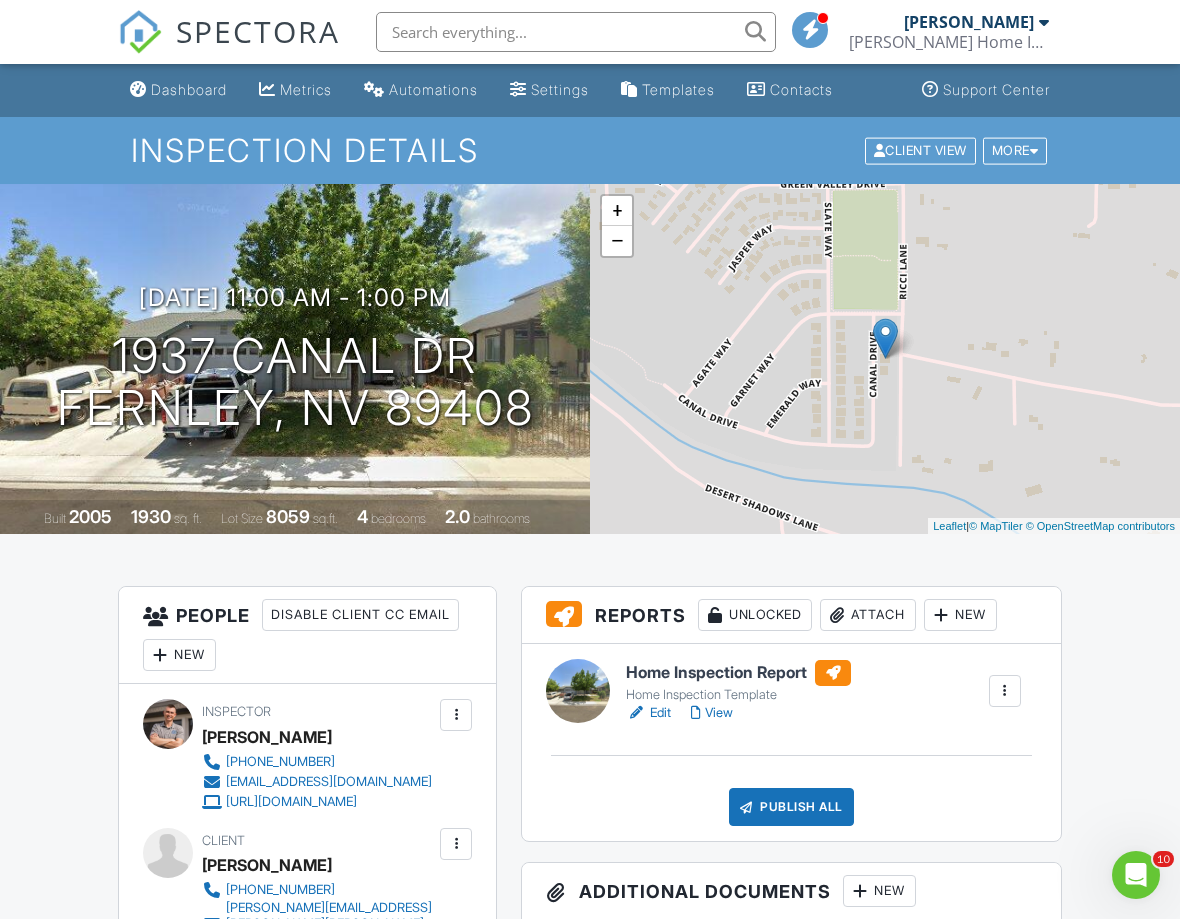 click on "Dashboard" at bounding box center [189, 89] 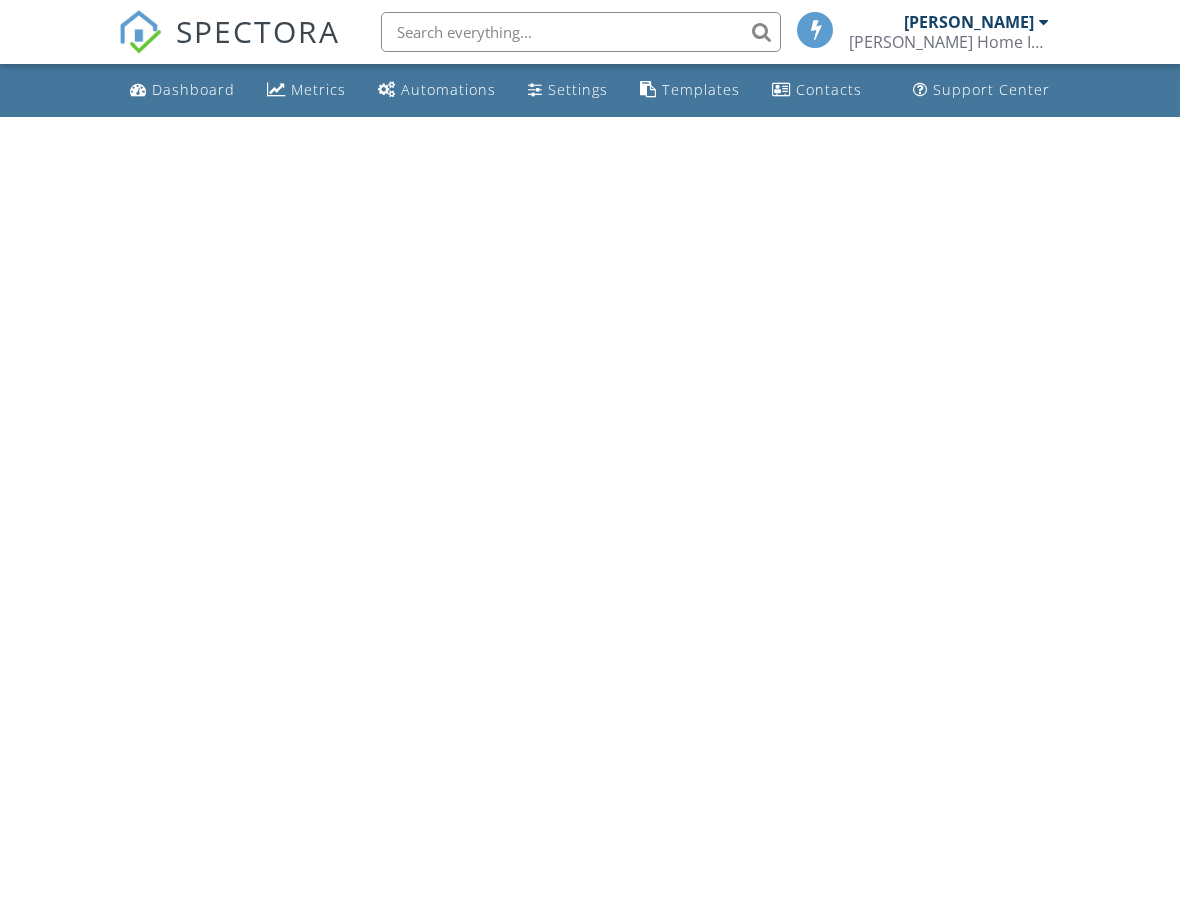 scroll, scrollTop: 0, scrollLeft: 0, axis: both 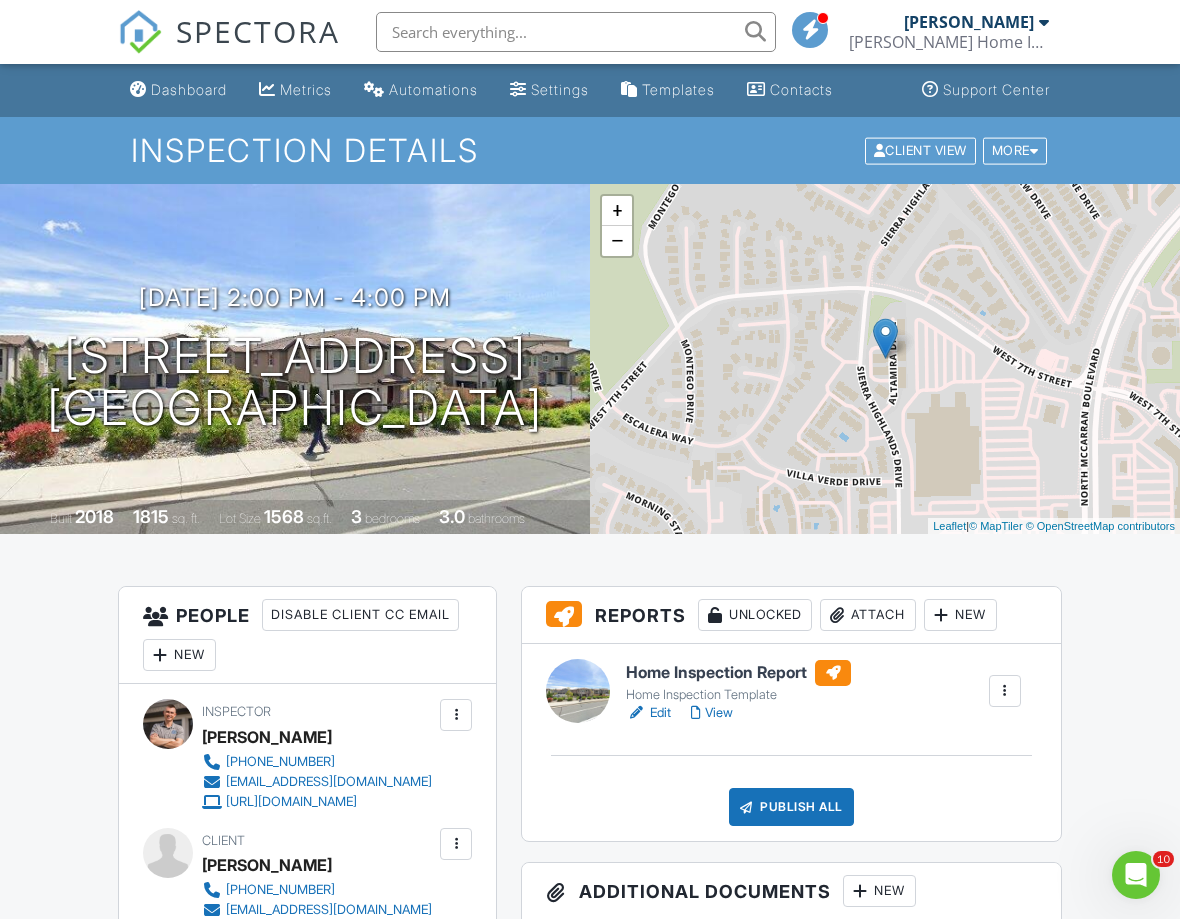 click on "Dashboard" at bounding box center (178, 90) 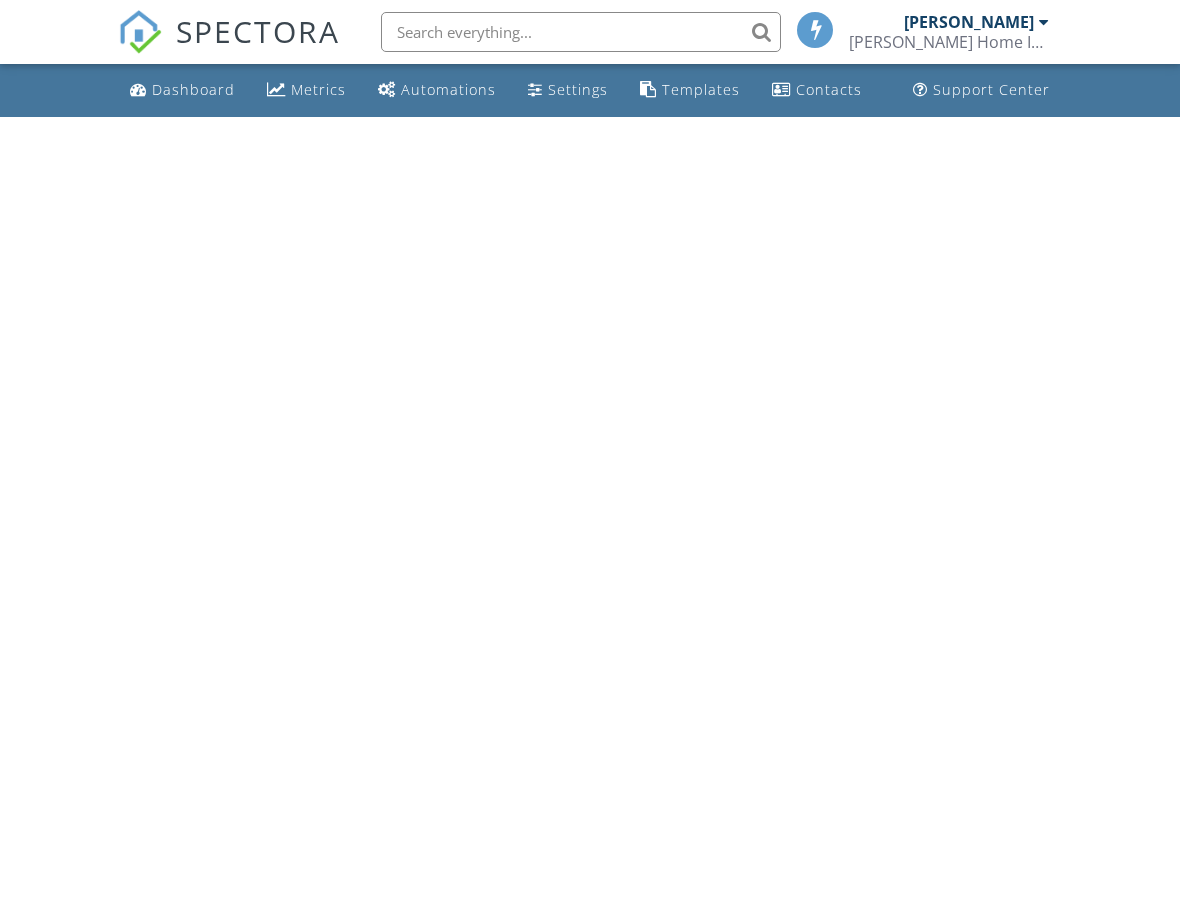scroll, scrollTop: 0, scrollLeft: 0, axis: both 